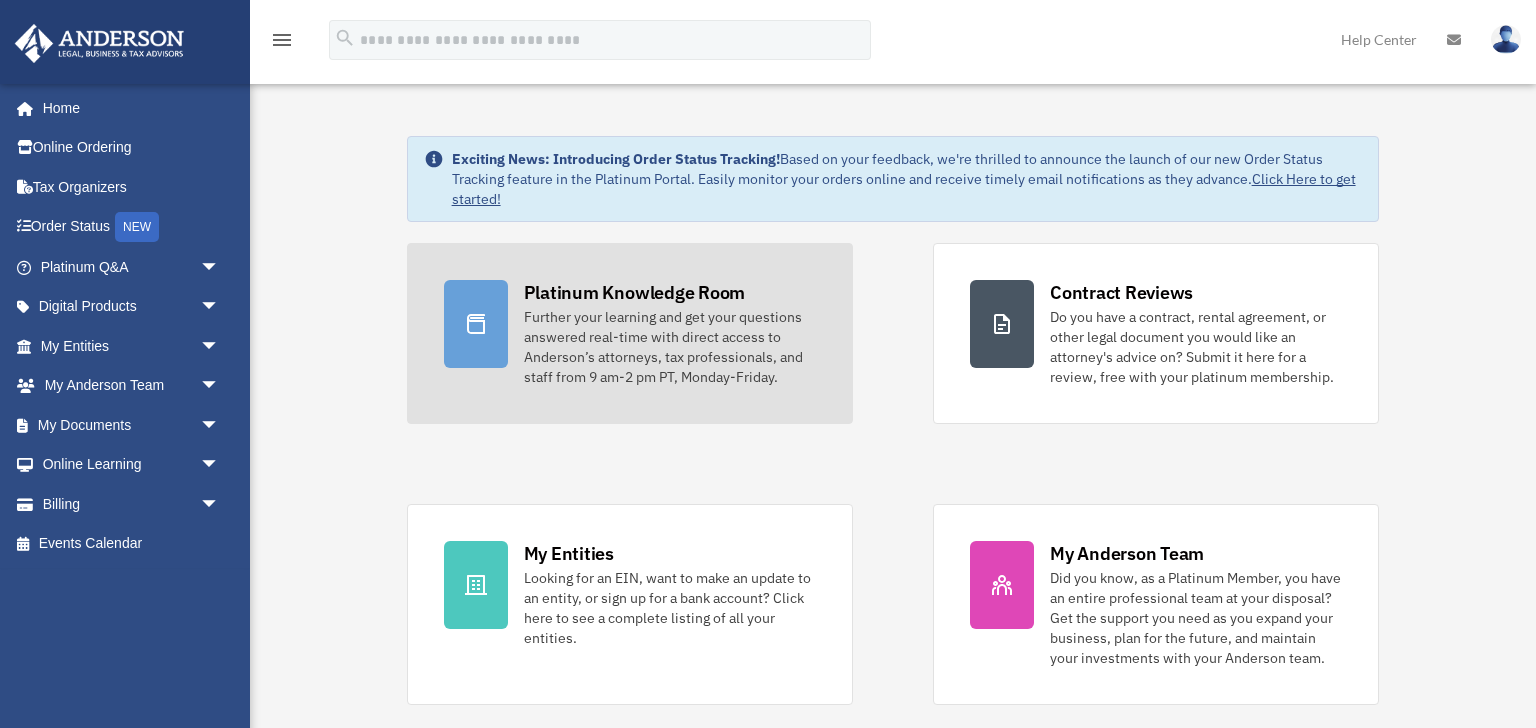 scroll, scrollTop: 0, scrollLeft: 0, axis: both 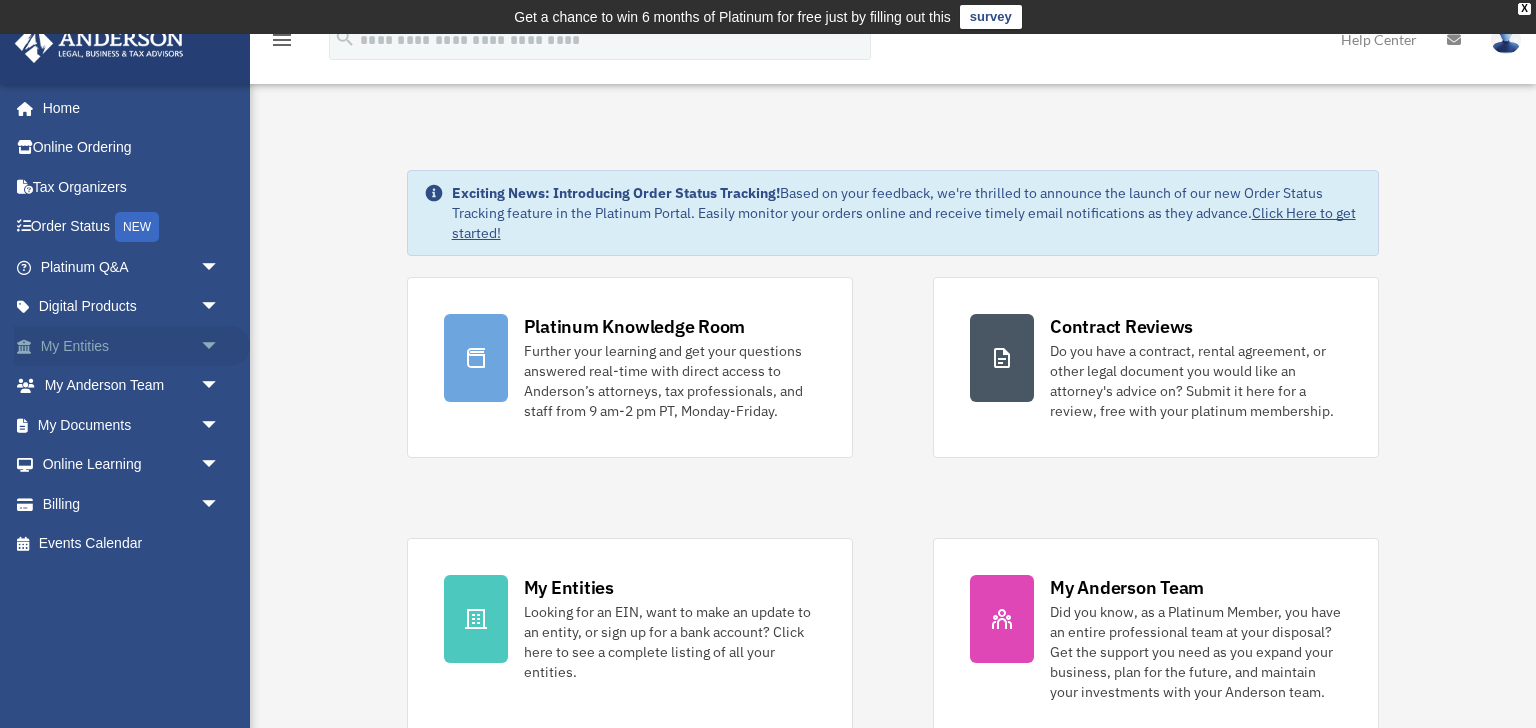 click on "My Entities arrow_drop_down" at bounding box center (132, 346) 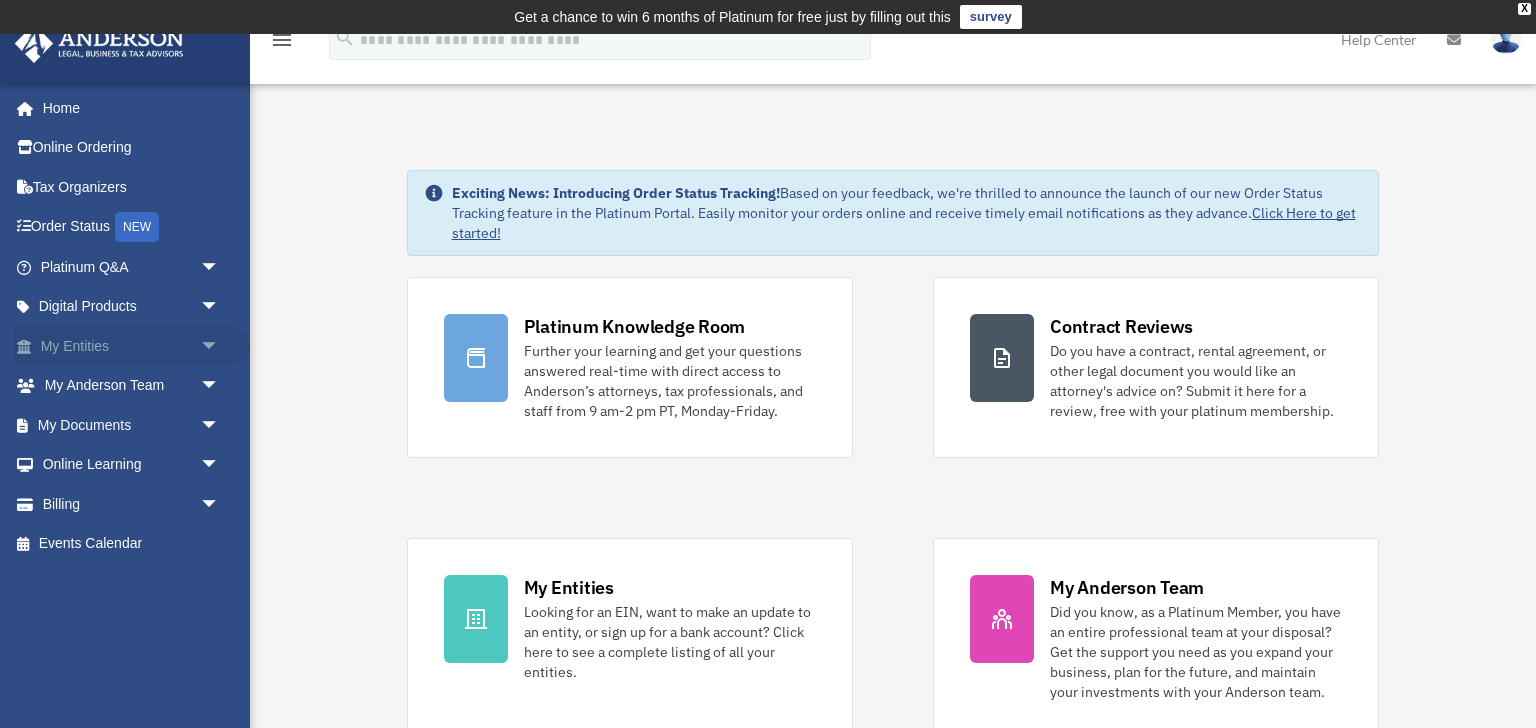 click on "arrow_drop_down" at bounding box center (220, 346) 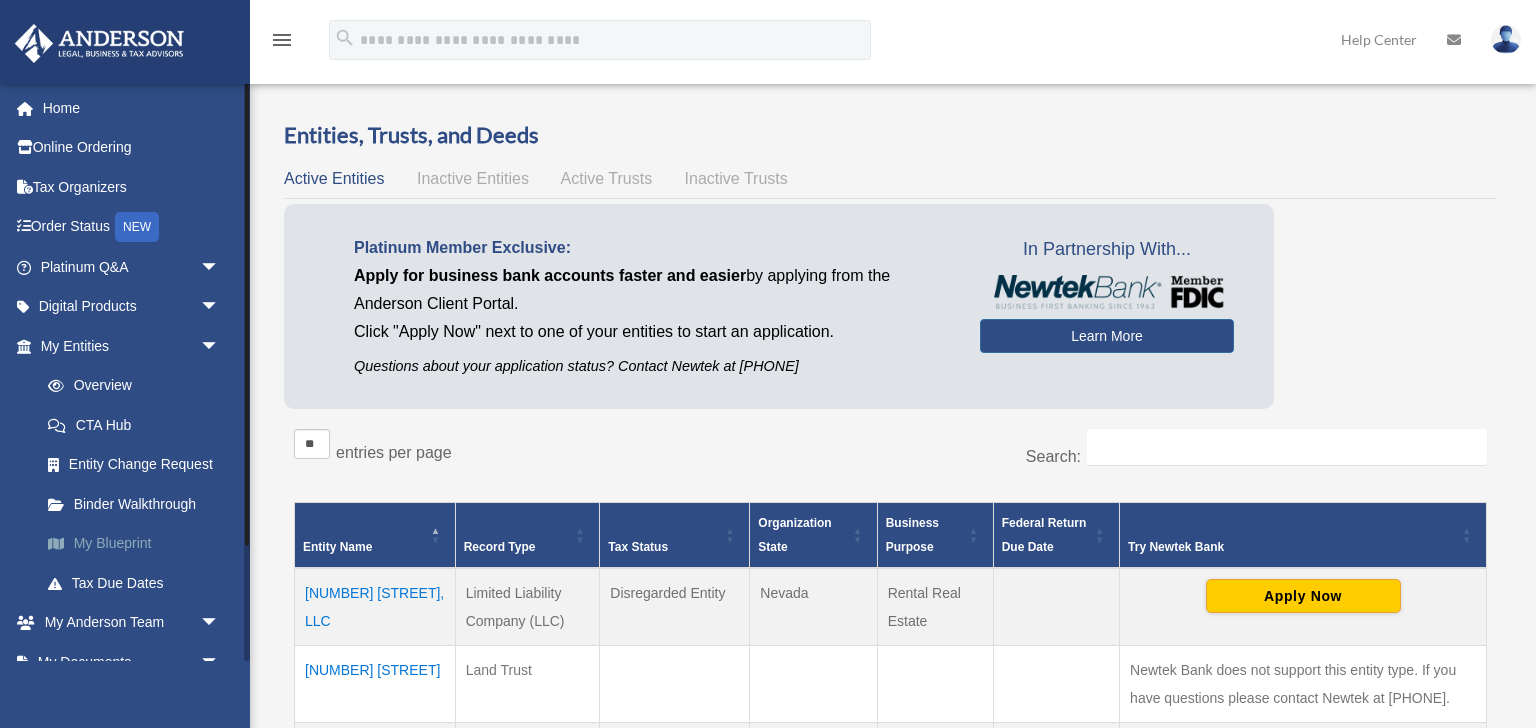 scroll, scrollTop: 0, scrollLeft: 0, axis: both 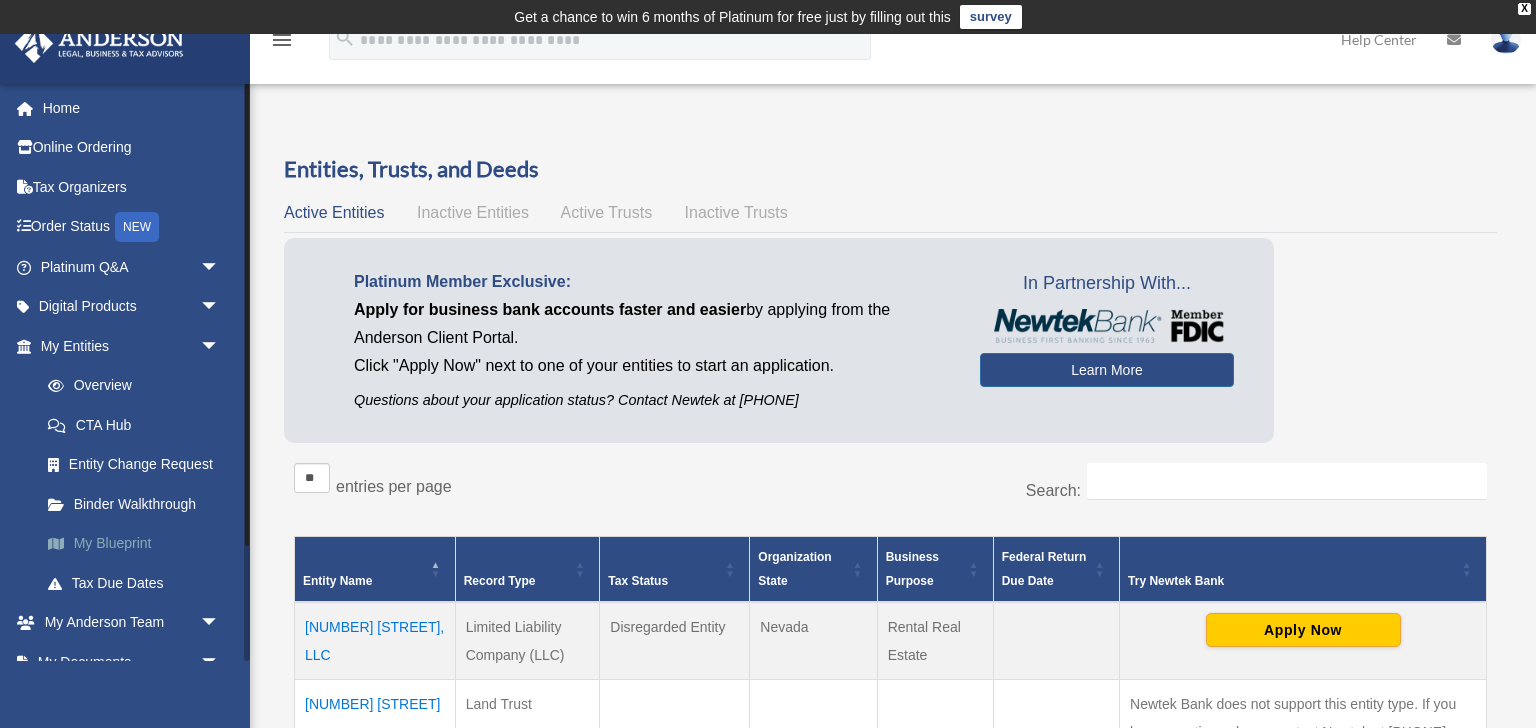 click on "My Blueprint" at bounding box center [139, 544] 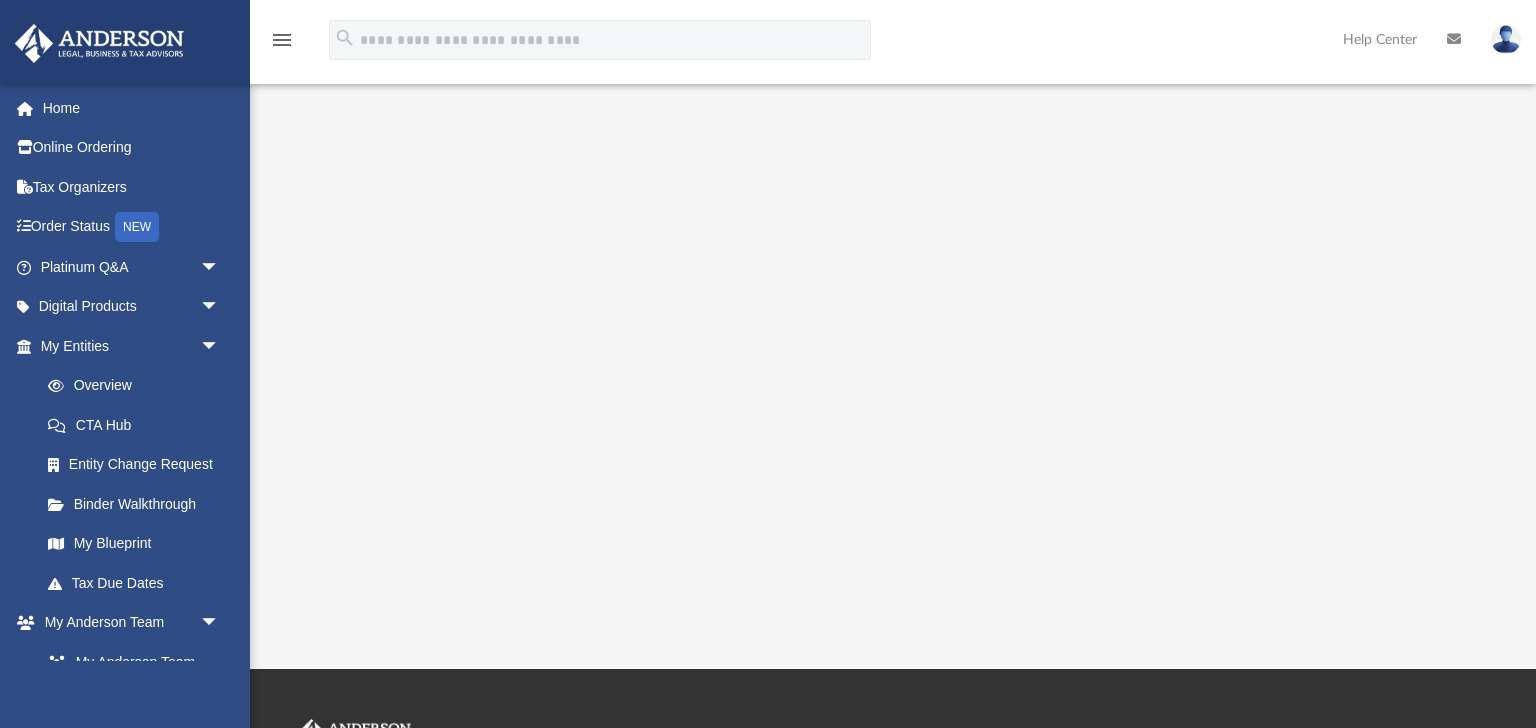 scroll, scrollTop: 371, scrollLeft: 0, axis: vertical 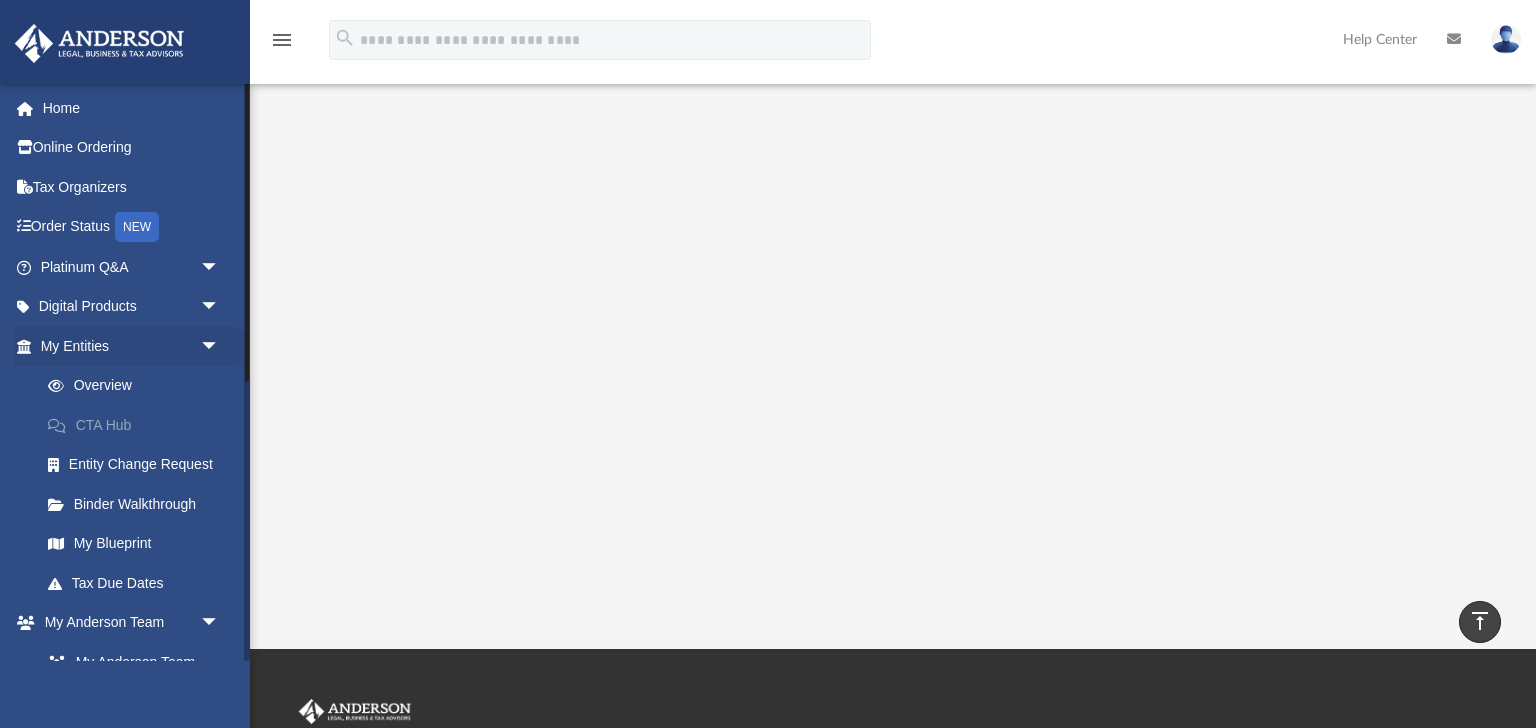 click on "CTA Hub" at bounding box center (139, 425) 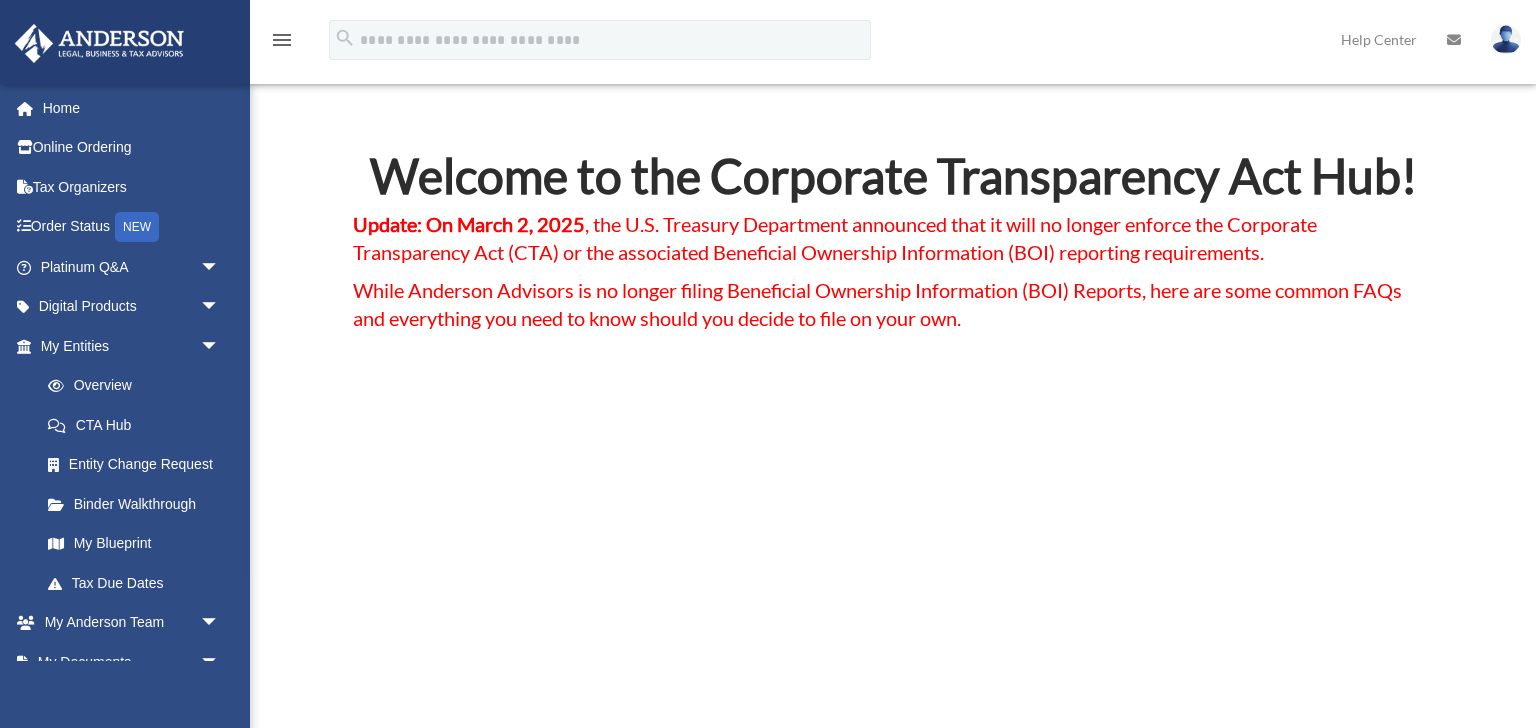 scroll, scrollTop: 0, scrollLeft: 0, axis: both 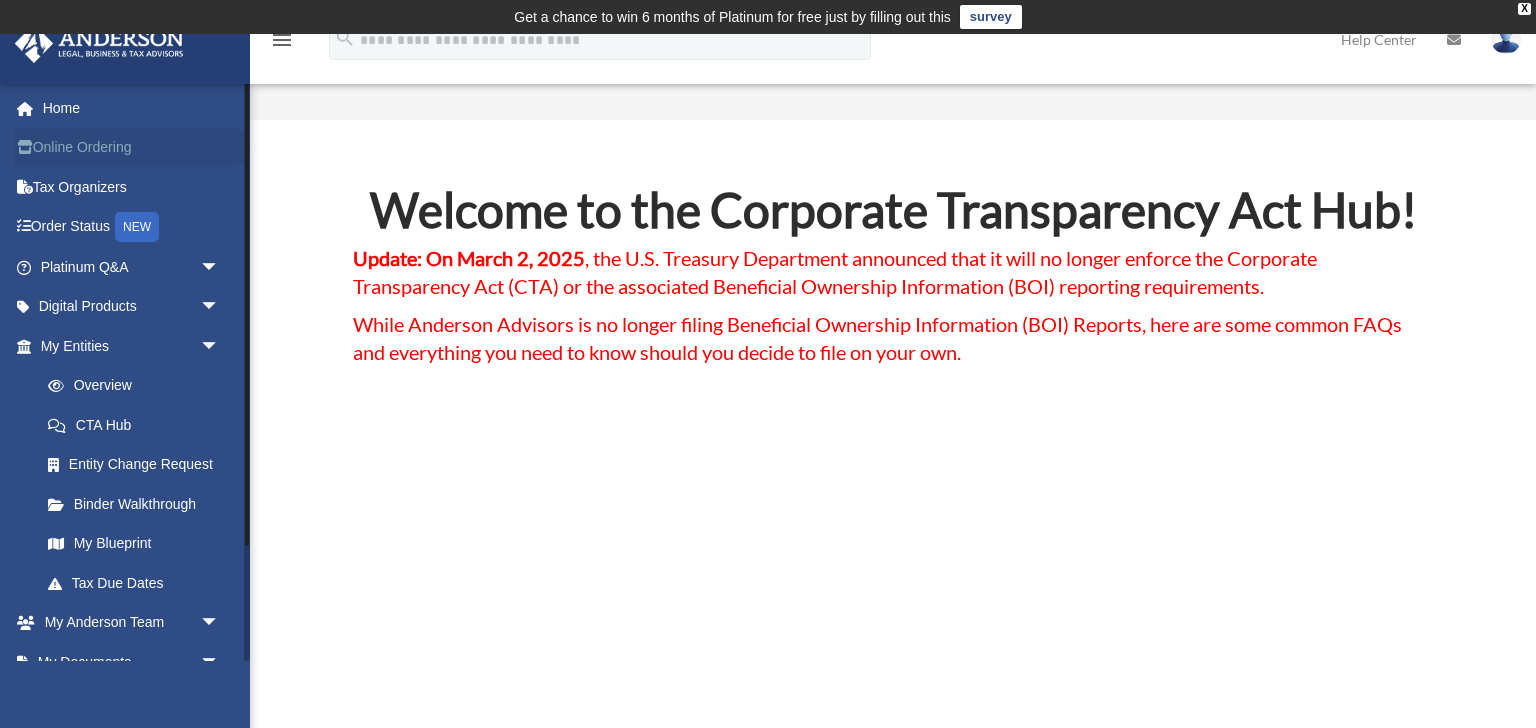 click on "Online Ordering" at bounding box center (132, 148) 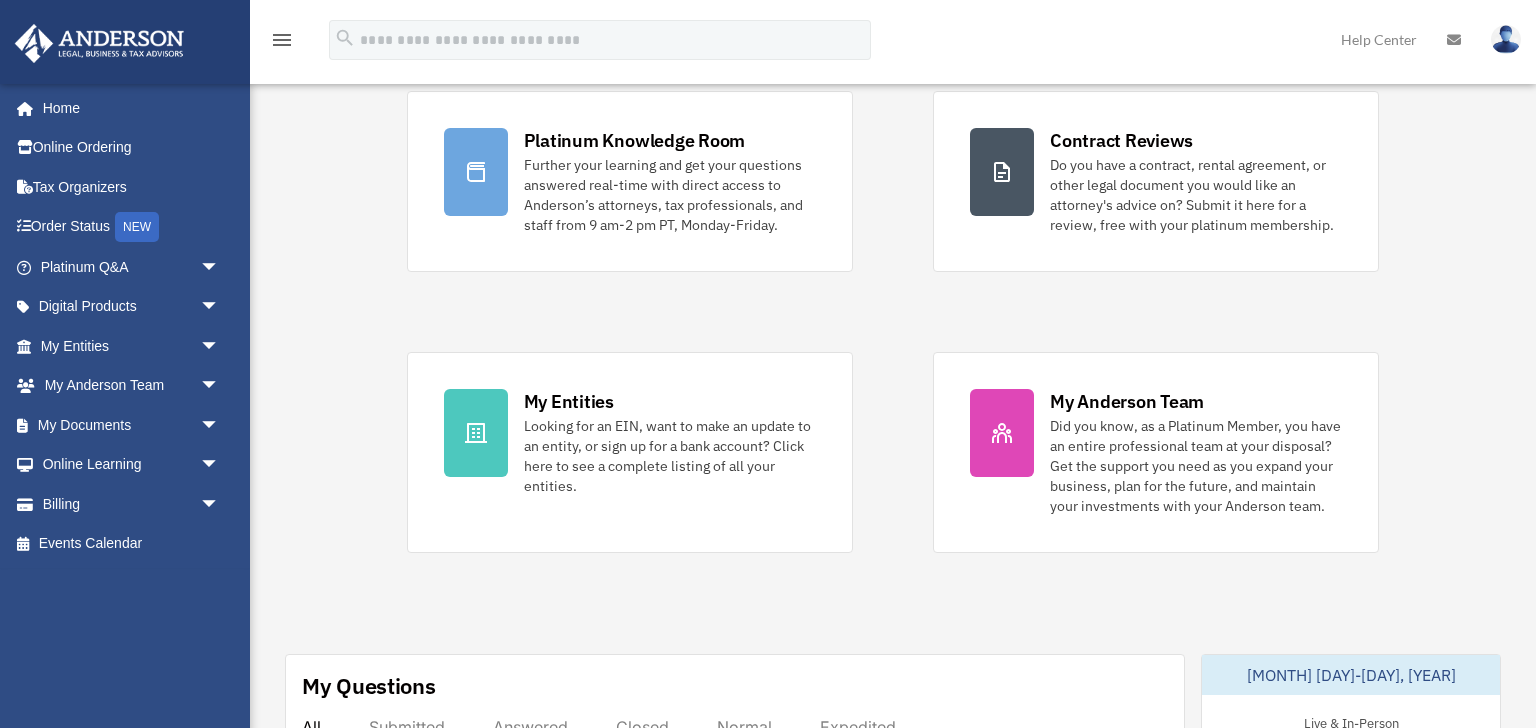 scroll, scrollTop: 212, scrollLeft: 0, axis: vertical 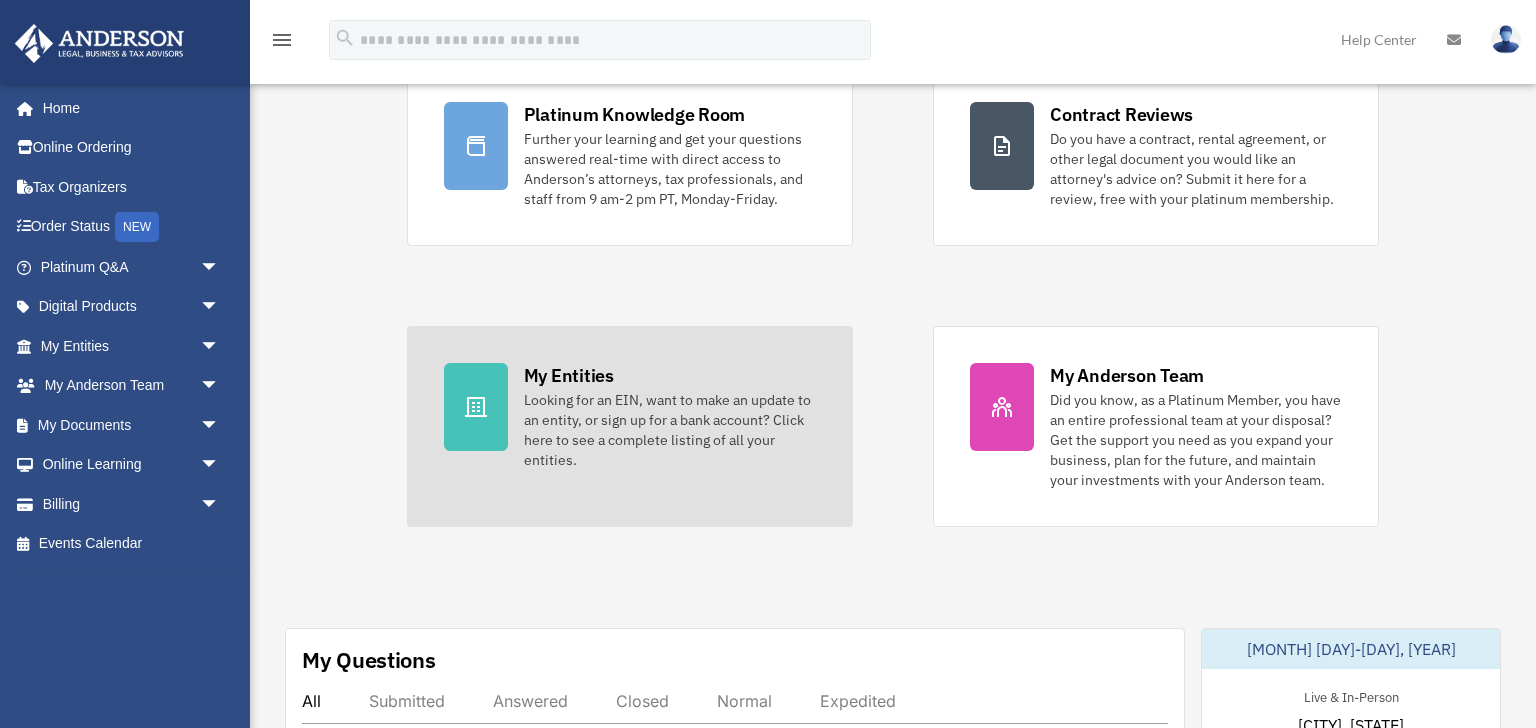 click on "Looking for an EIN, want to  make an update to an entity, or sign up for a bank account?  Click here to see a complete listing of all your entities." at bounding box center [670, 430] 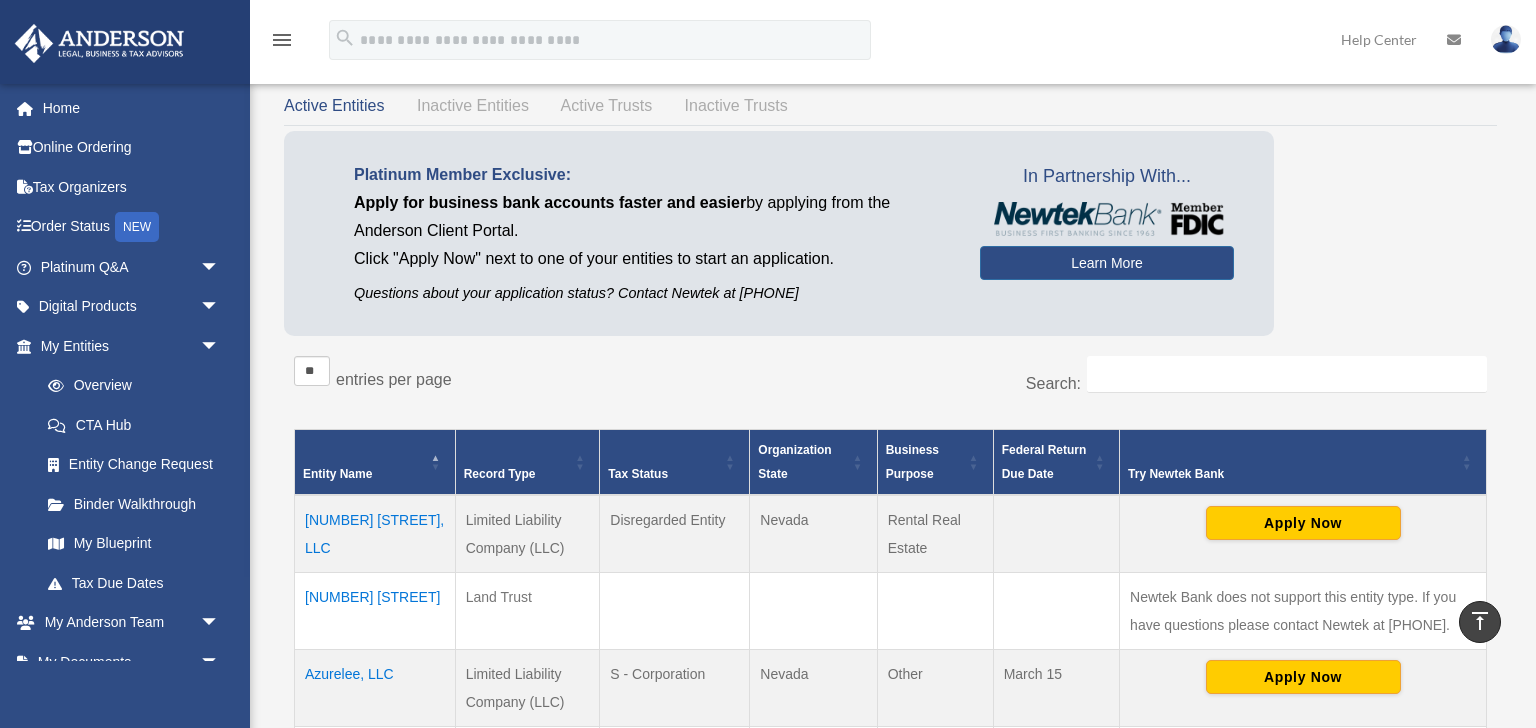 scroll, scrollTop: 41, scrollLeft: 0, axis: vertical 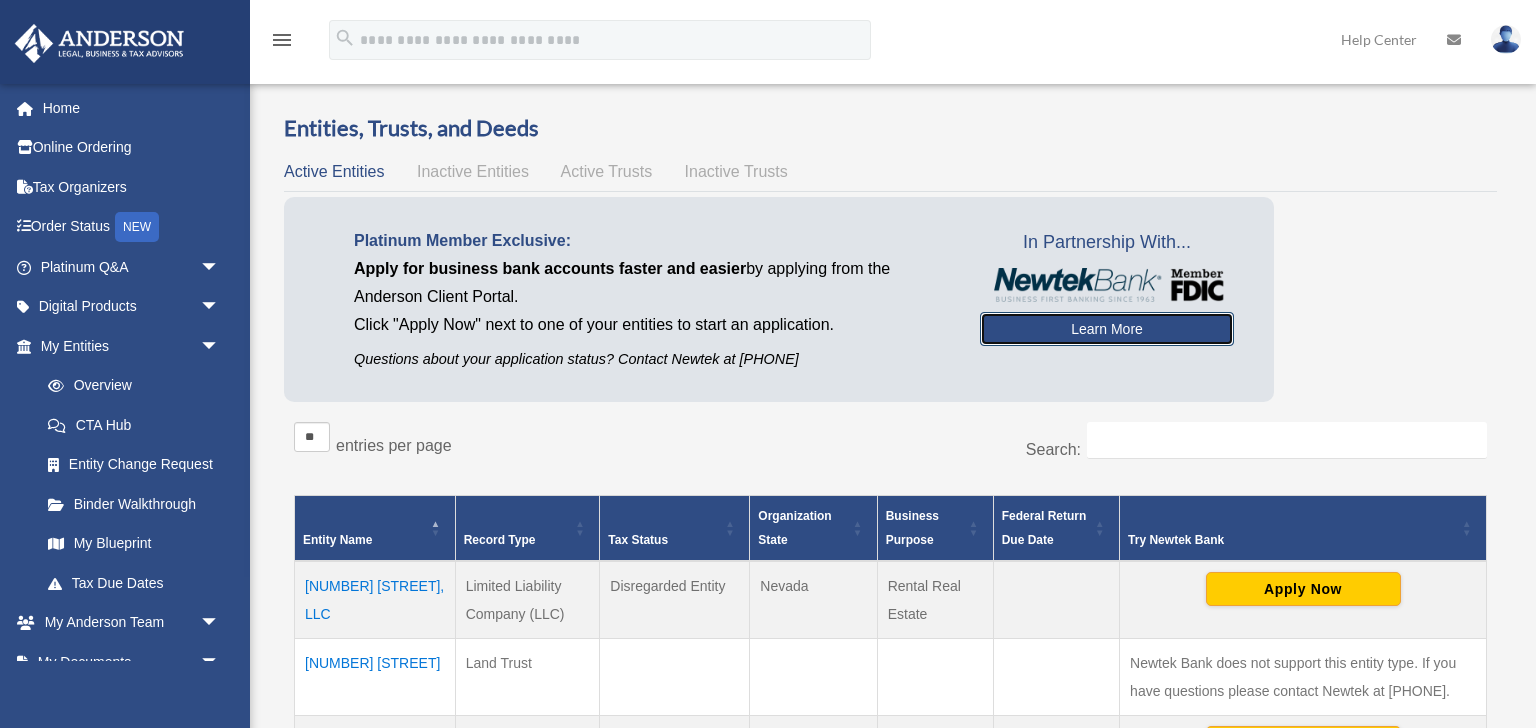 click on "Learn More" at bounding box center (1107, 329) 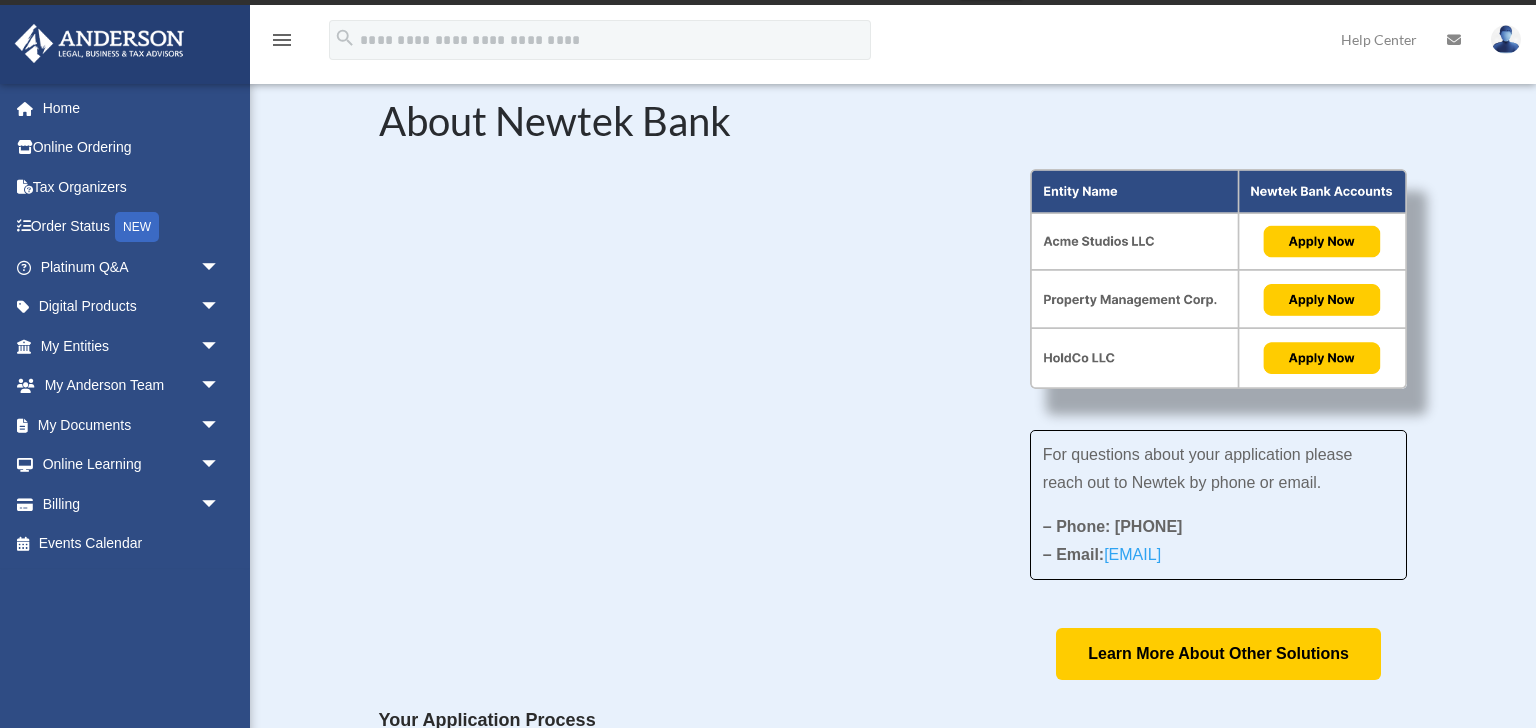 scroll, scrollTop: 0, scrollLeft: 0, axis: both 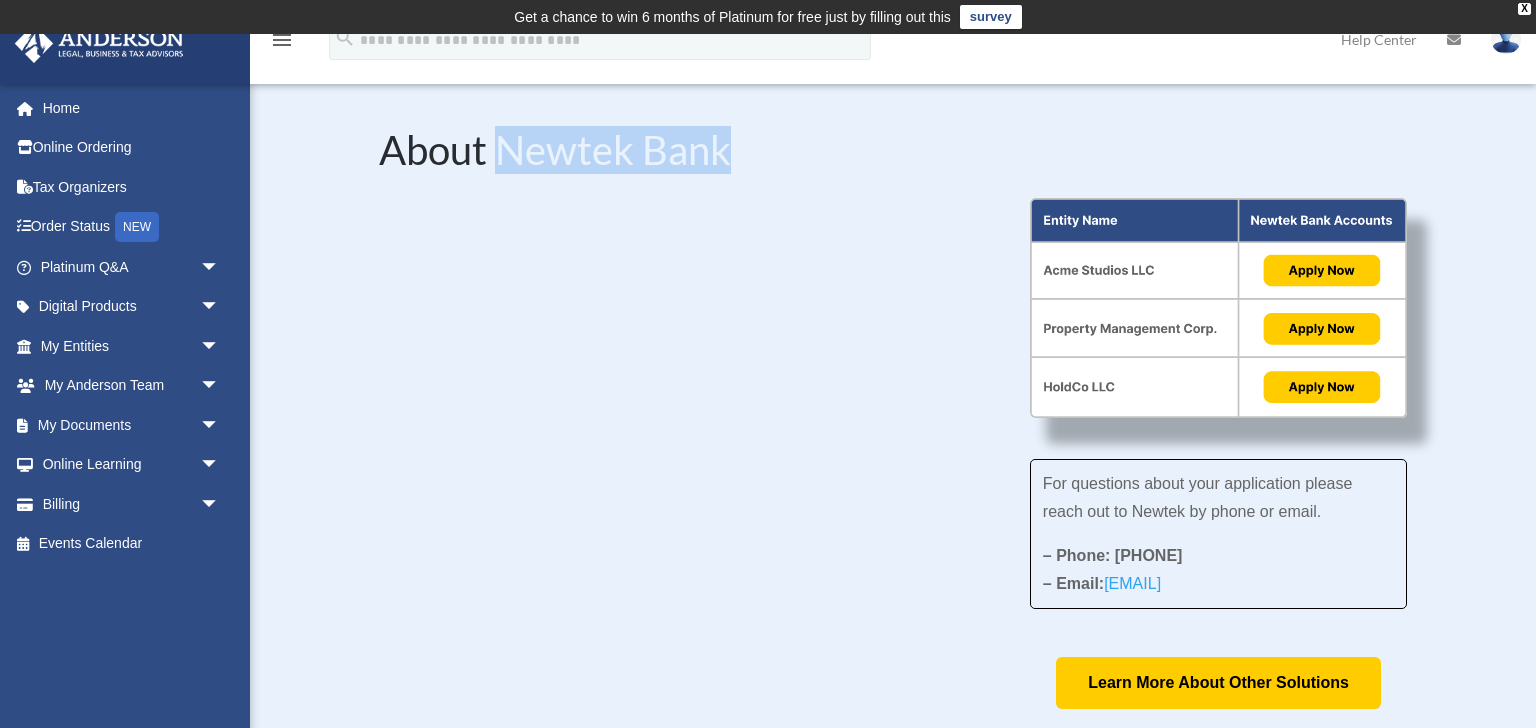 drag, startPoint x: 504, startPoint y: 155, endPoint x: 771, endPoint y: 157, distance: 267.00748 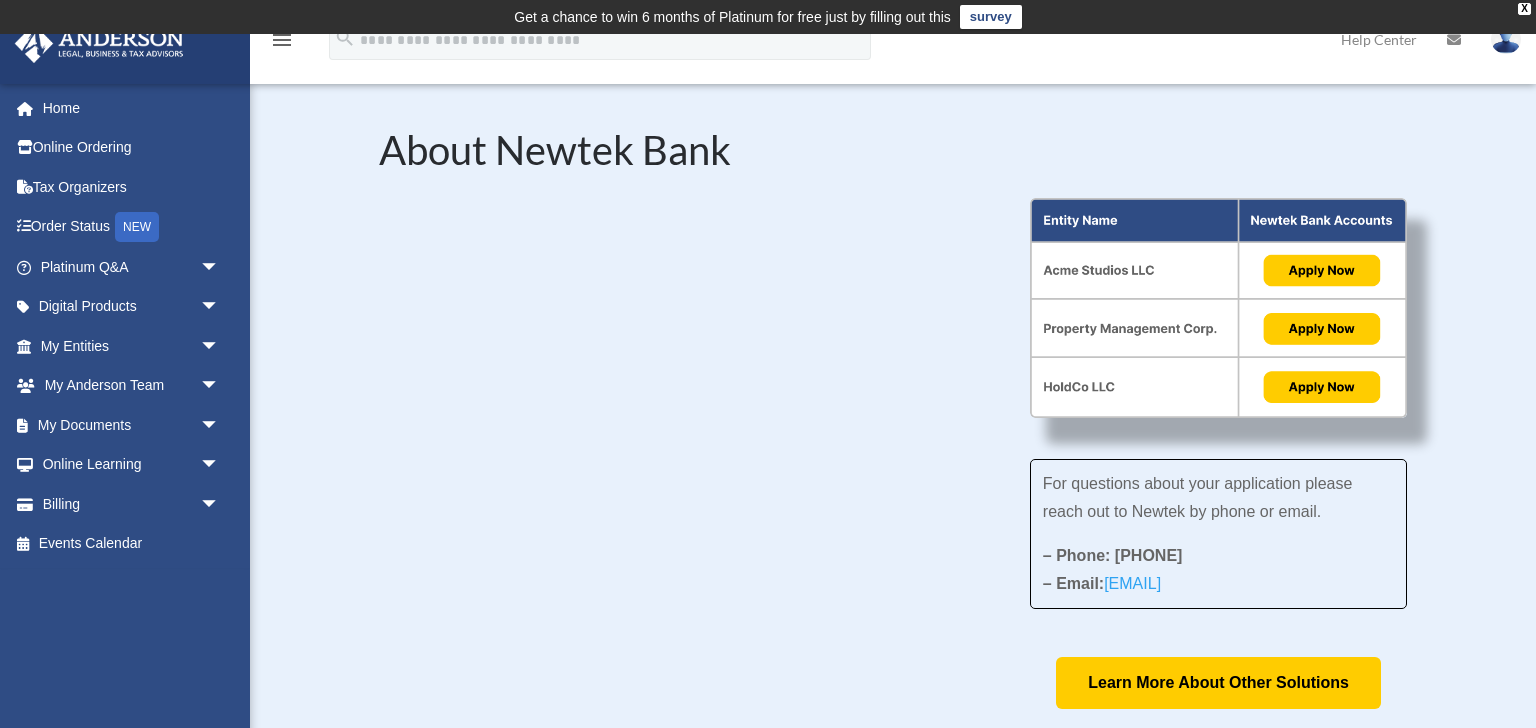 click on "About Newtek Bank" at bounding box center [893, 155] 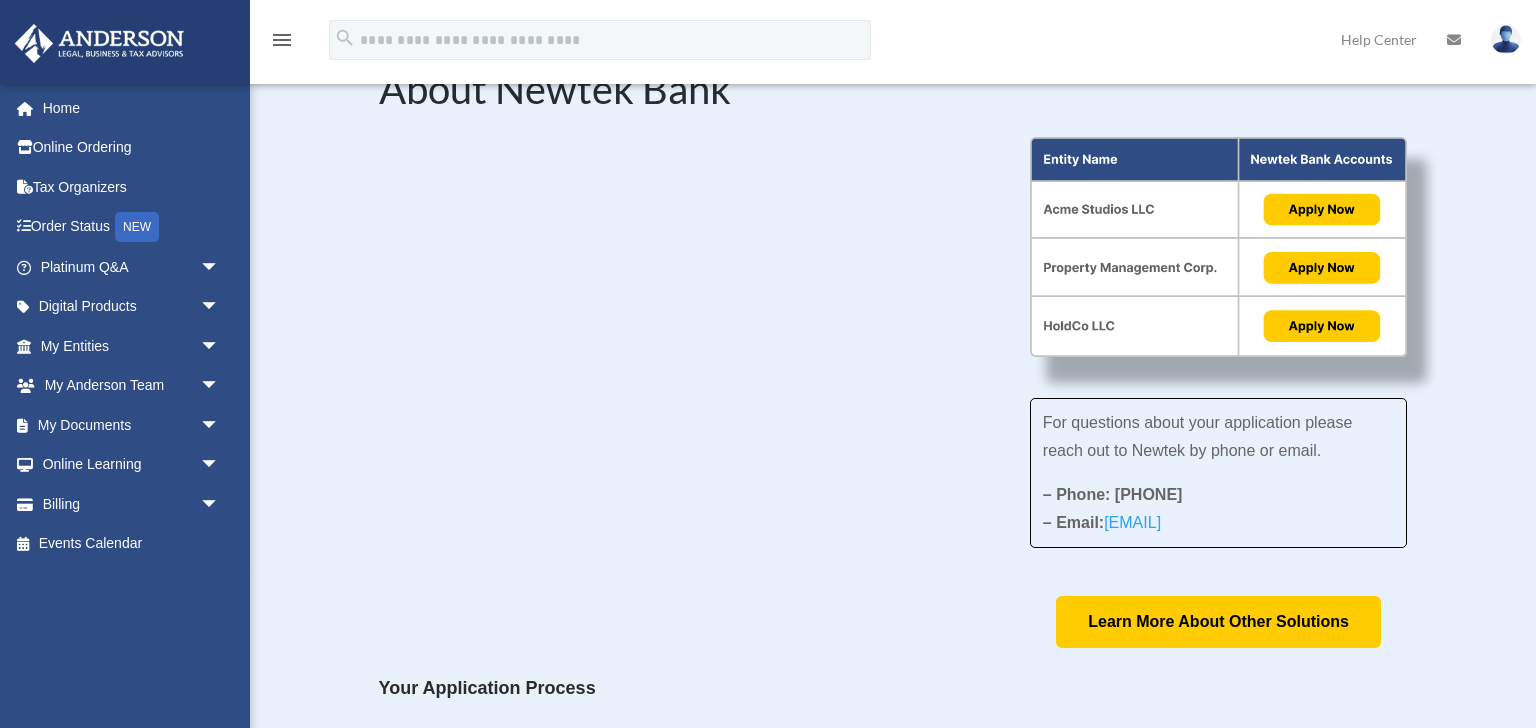 scroll, scrollTop: 54, scrollLeft: 0, axis: vertical 